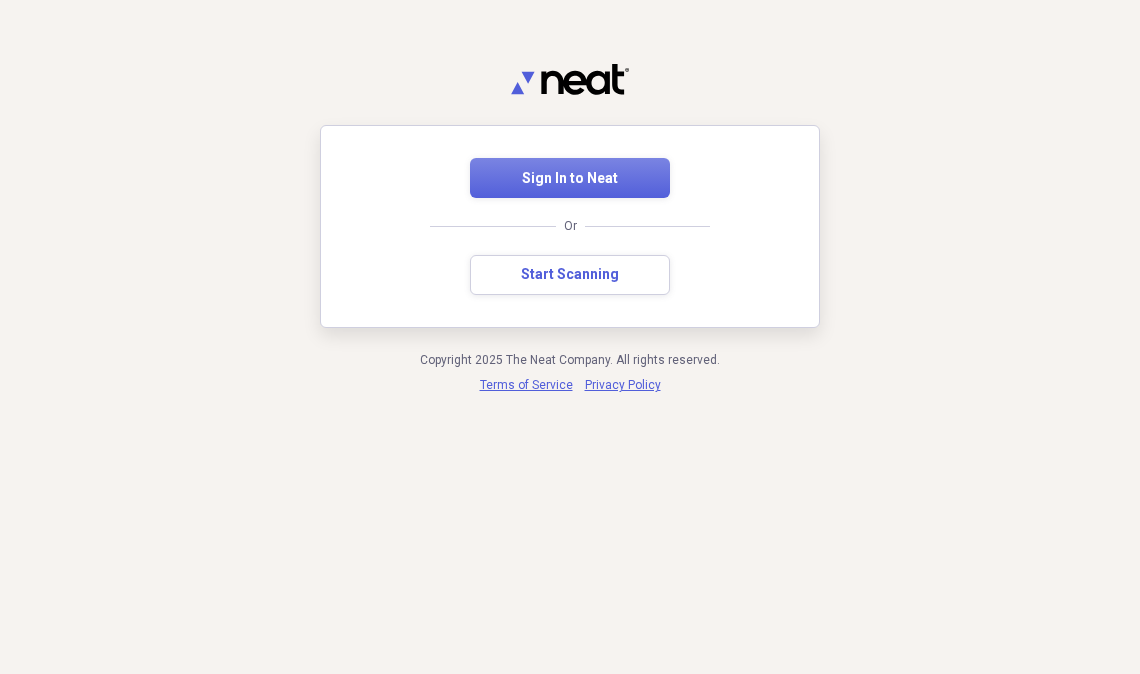 scroll, scrollTop: 0, scrollLeft: 0, axis: both 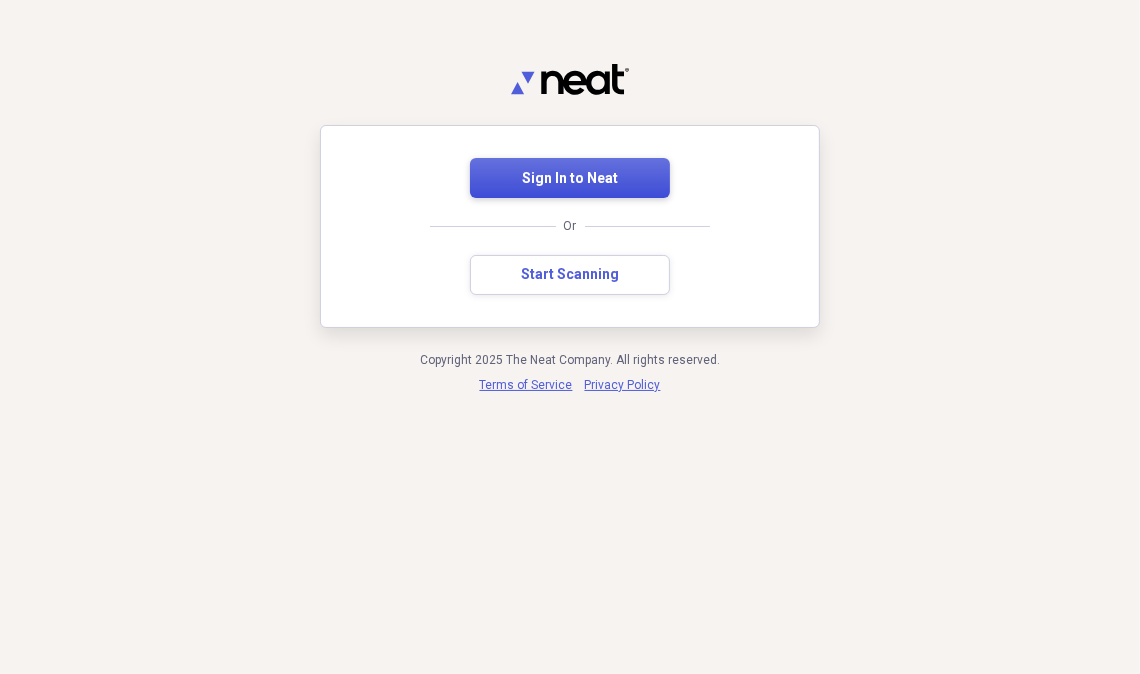 click on "Sign In to Neat" at bounding box center [570, 178] 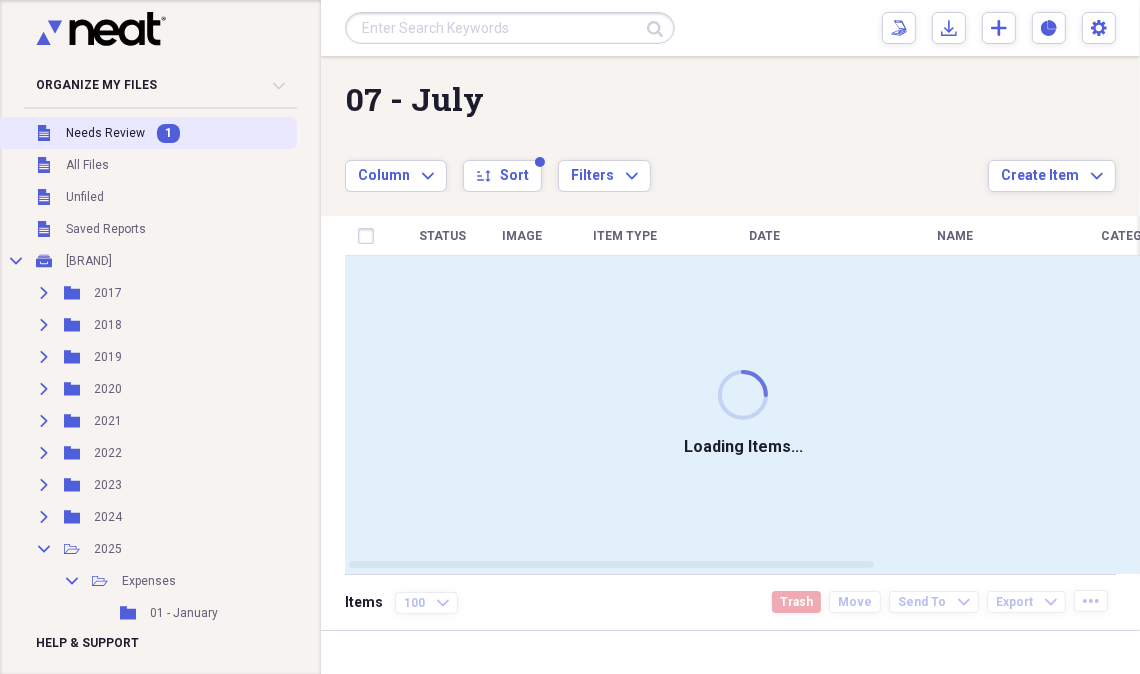 click on "Needs Review" at bounding box center [105, 133] 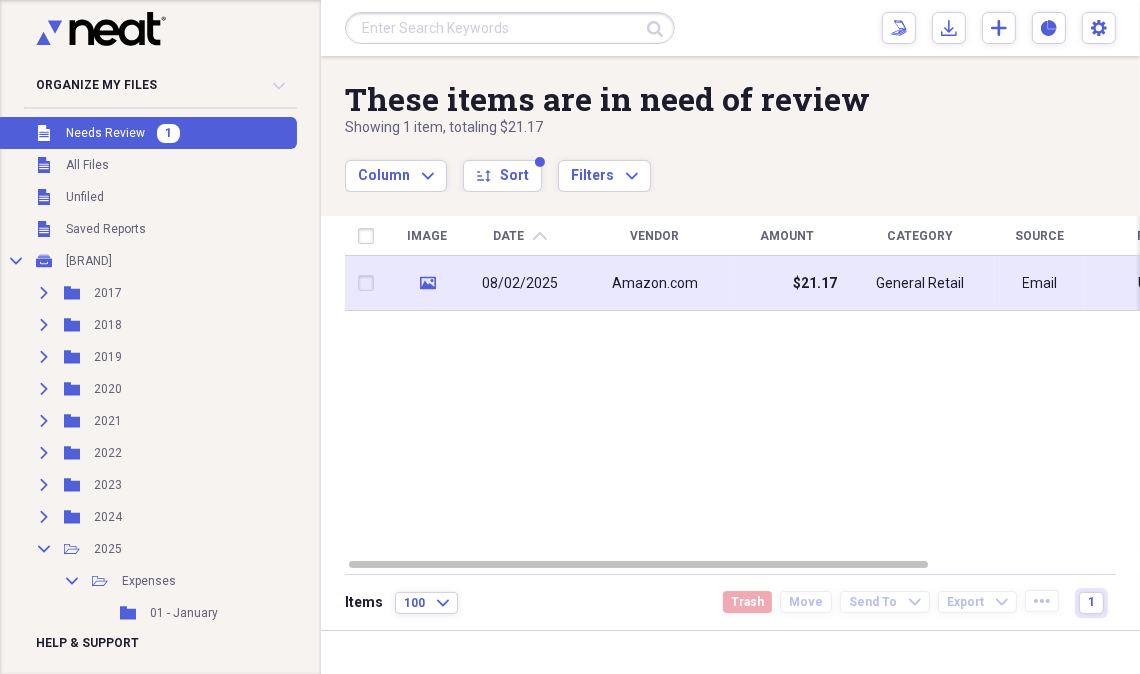 click on "Amazon.com" at bounding box center [655, 284] 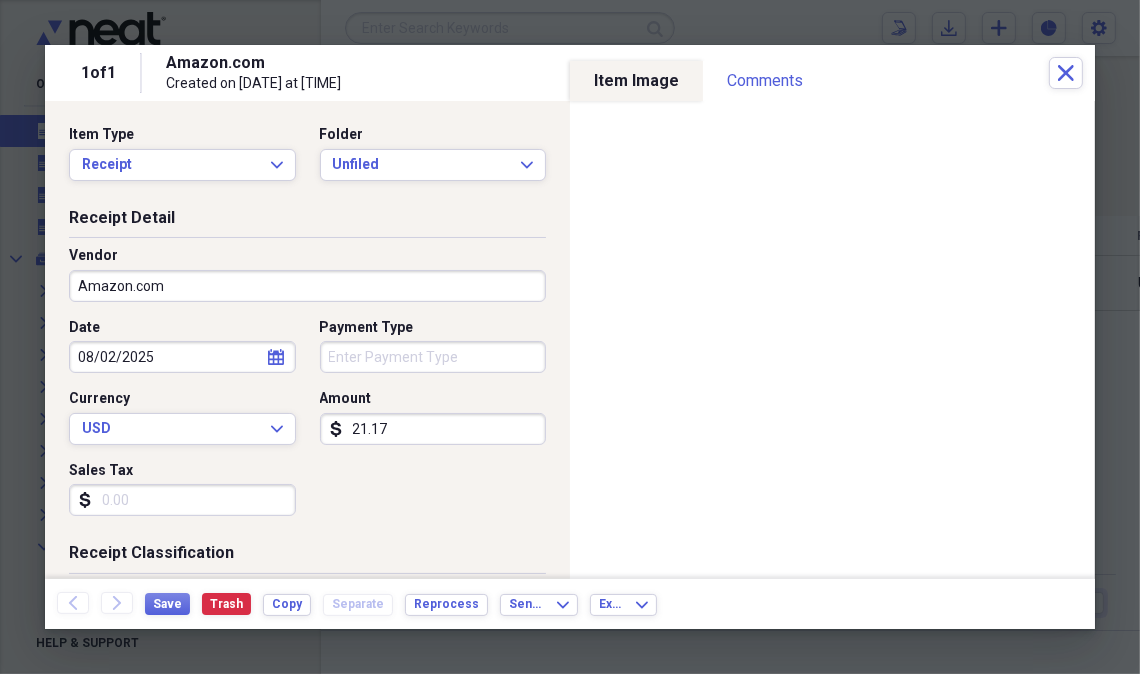 click on "Payment Type" at bounding box center [433, 357] 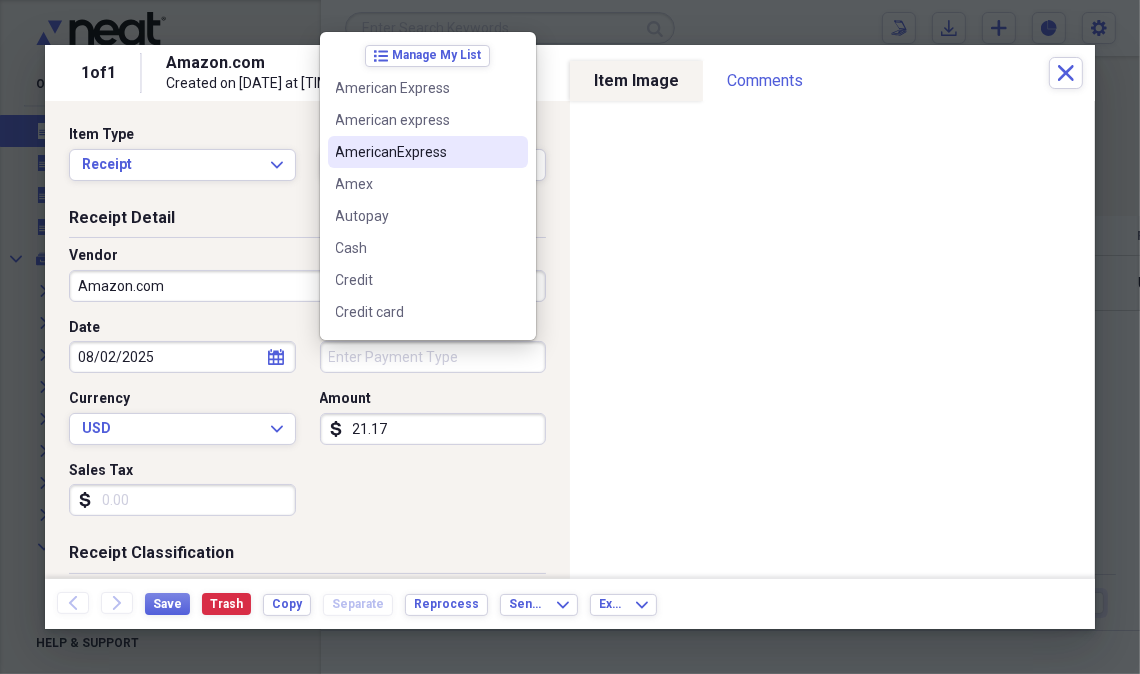 click on "AmericanExpress" at bounding box center (416, 152) 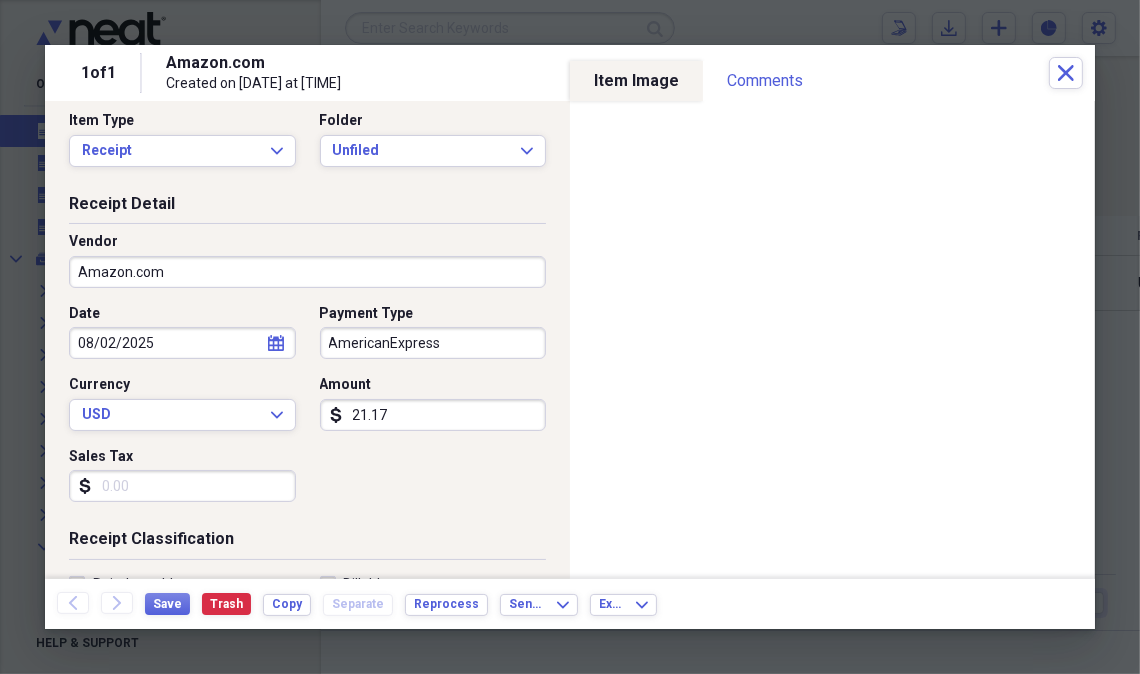 scroll, scrollTop: 0, scrollLeft: 0, axis: both 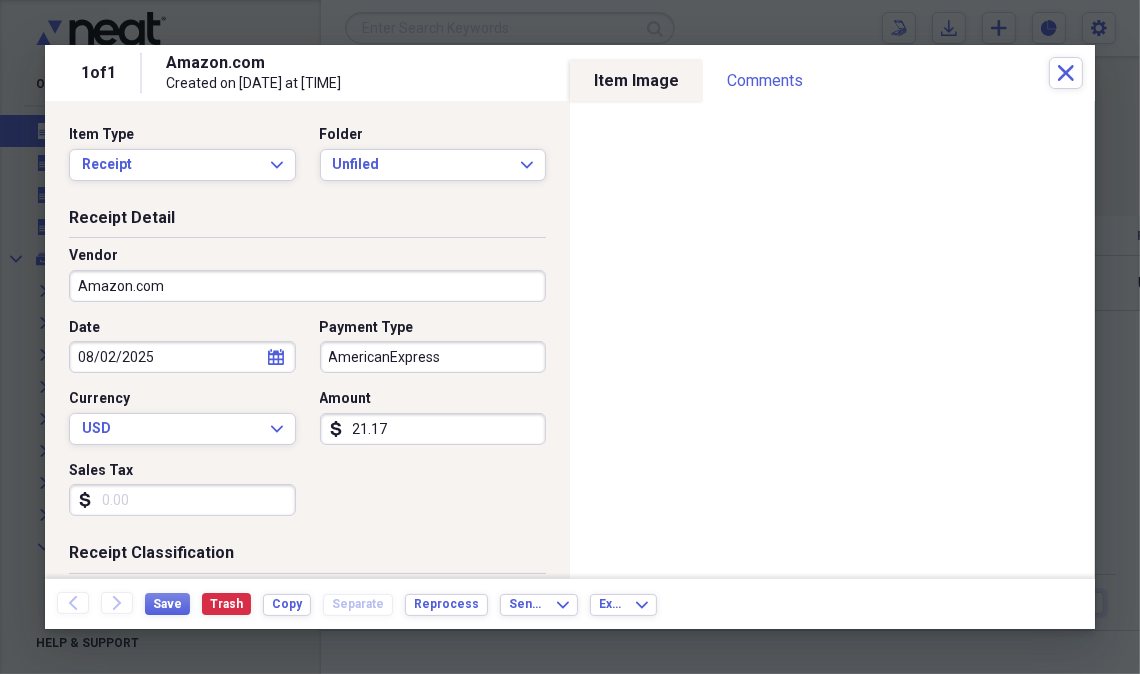 click on "Amazon.com" at bounding box center (307, 286) 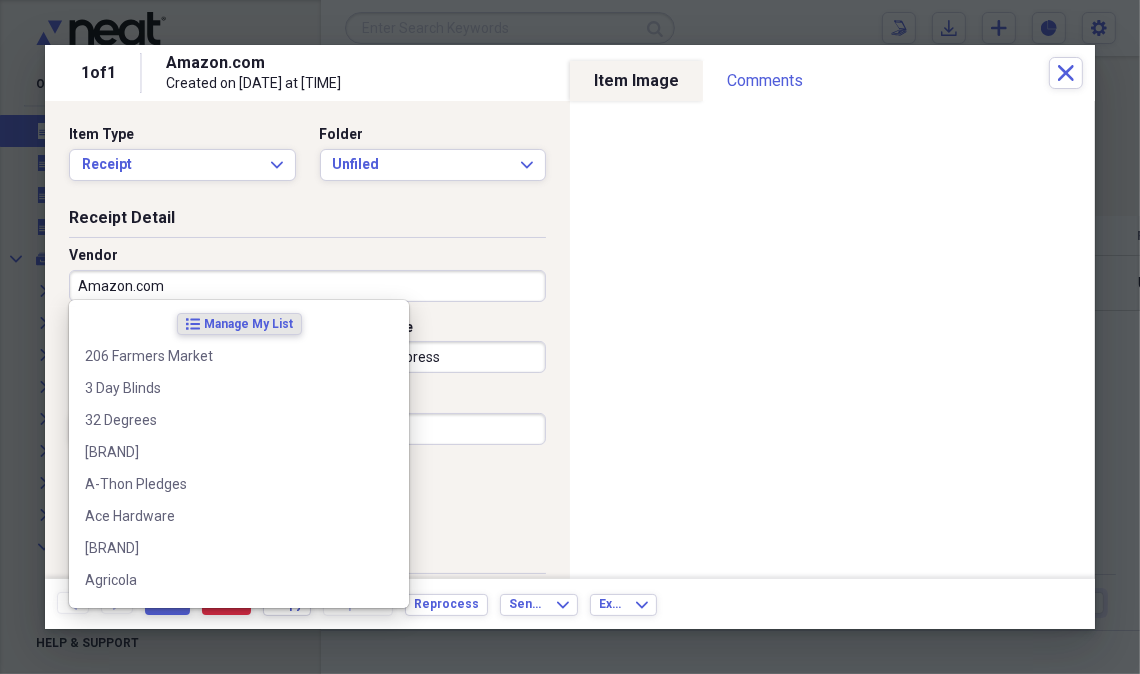 click on "Amazon.com" at bounding box center (307, 286) 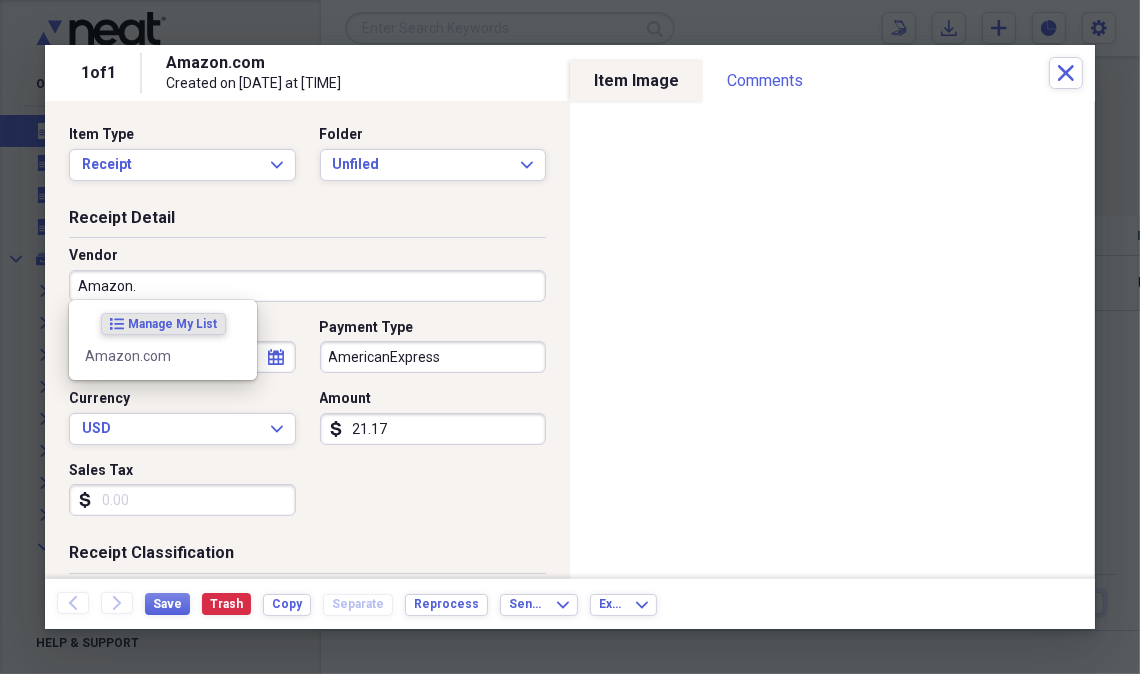 type on "Amazon" 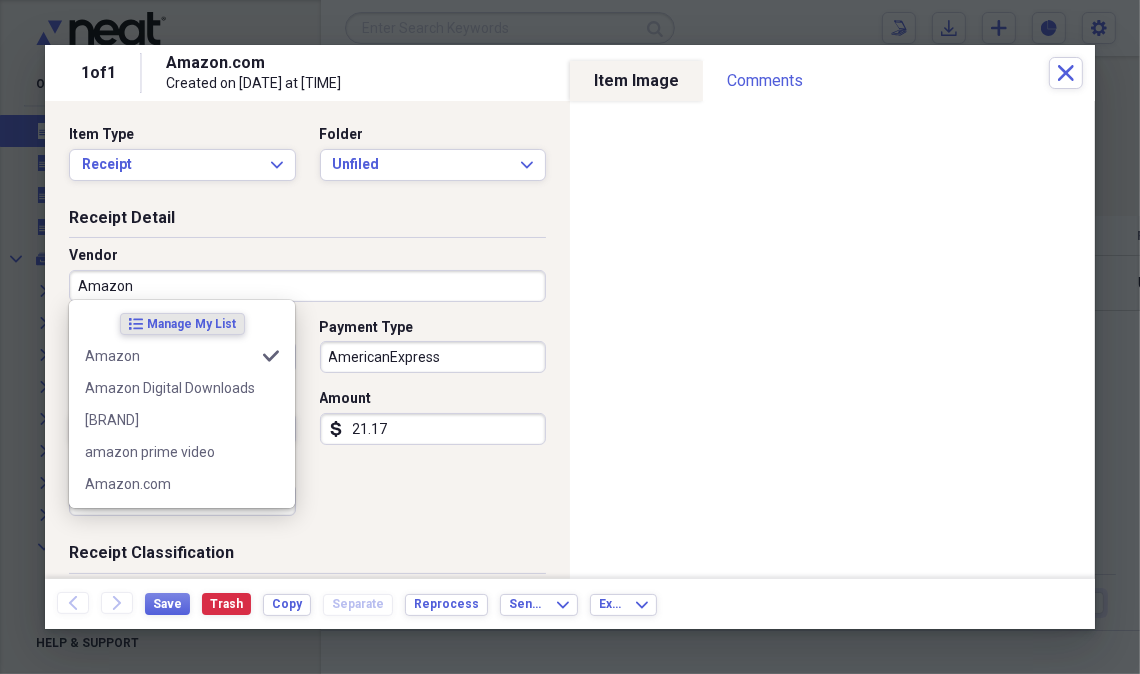 type on "Household" 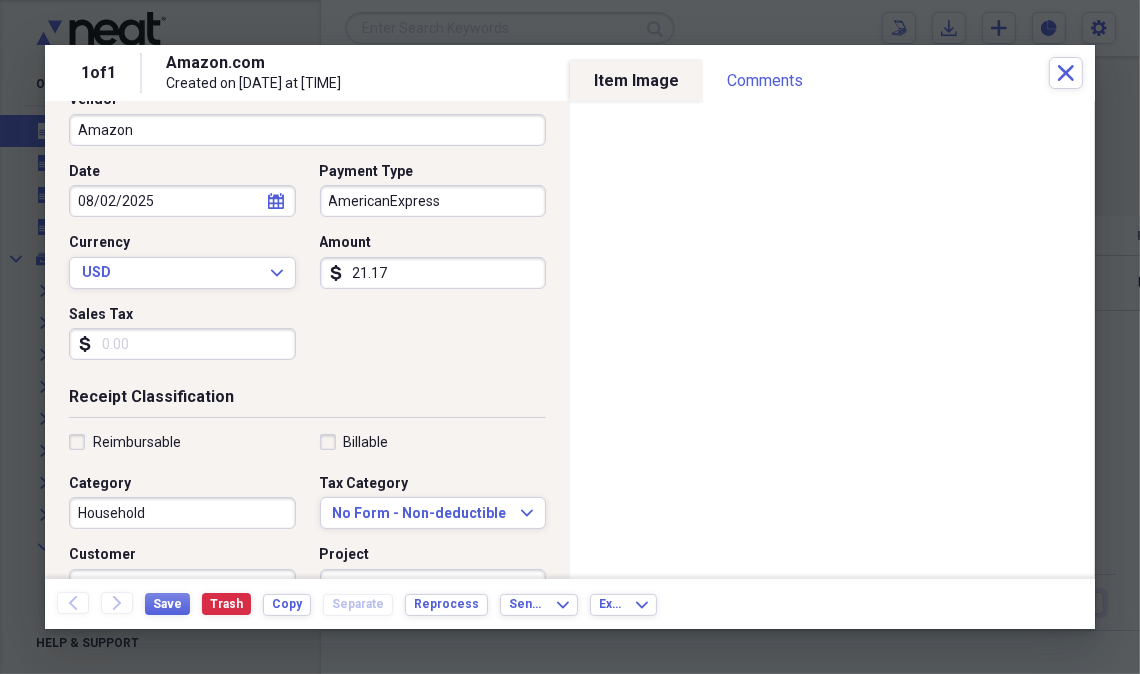 scroll, scrollTop: 0, scrollLeft: 0, axis: both 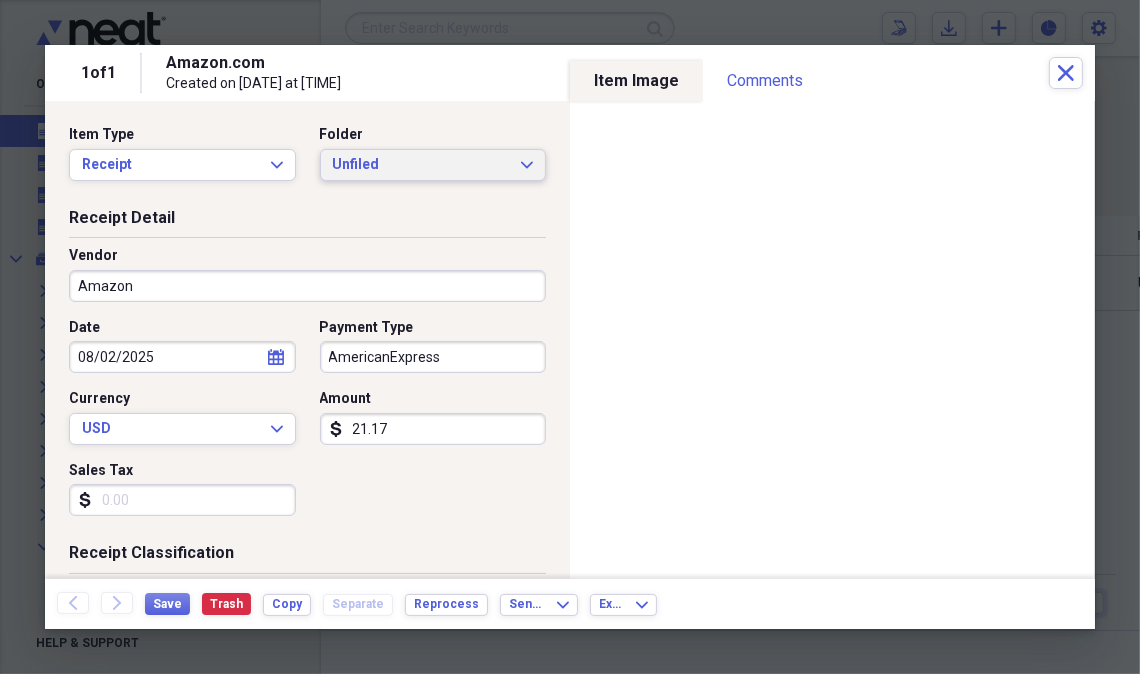 click on "Expand" 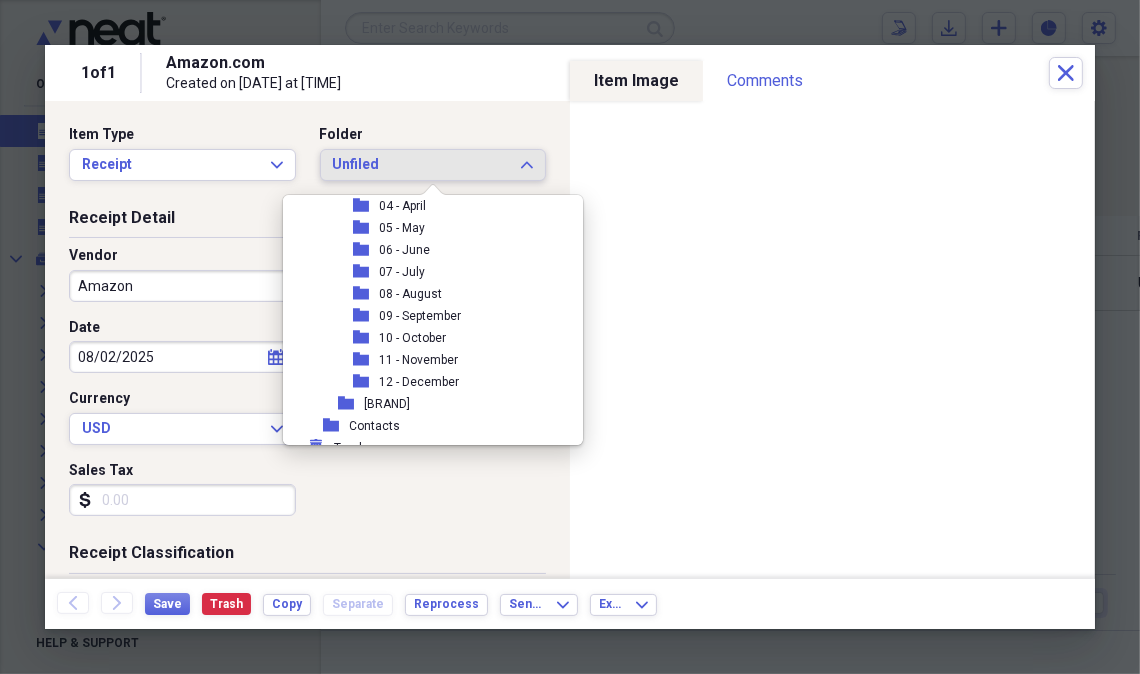 scroll, scrollTop: 358, scrollLeft: 0, axis: vertical 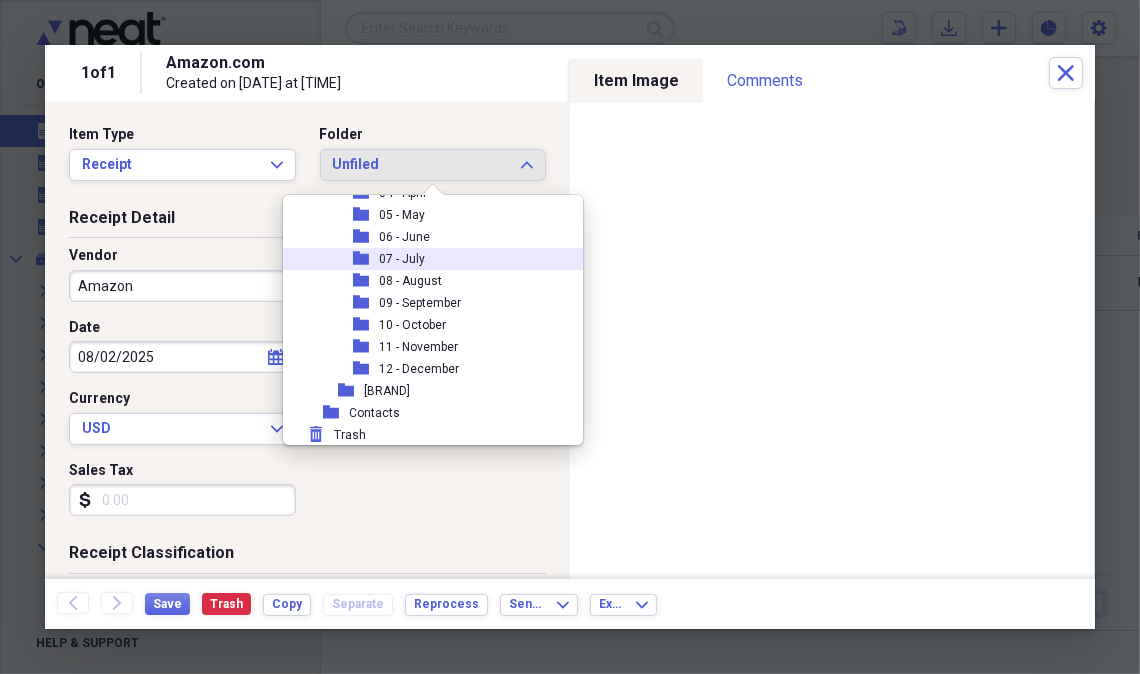 click on "07 - July" at bounding box center [402, 259] 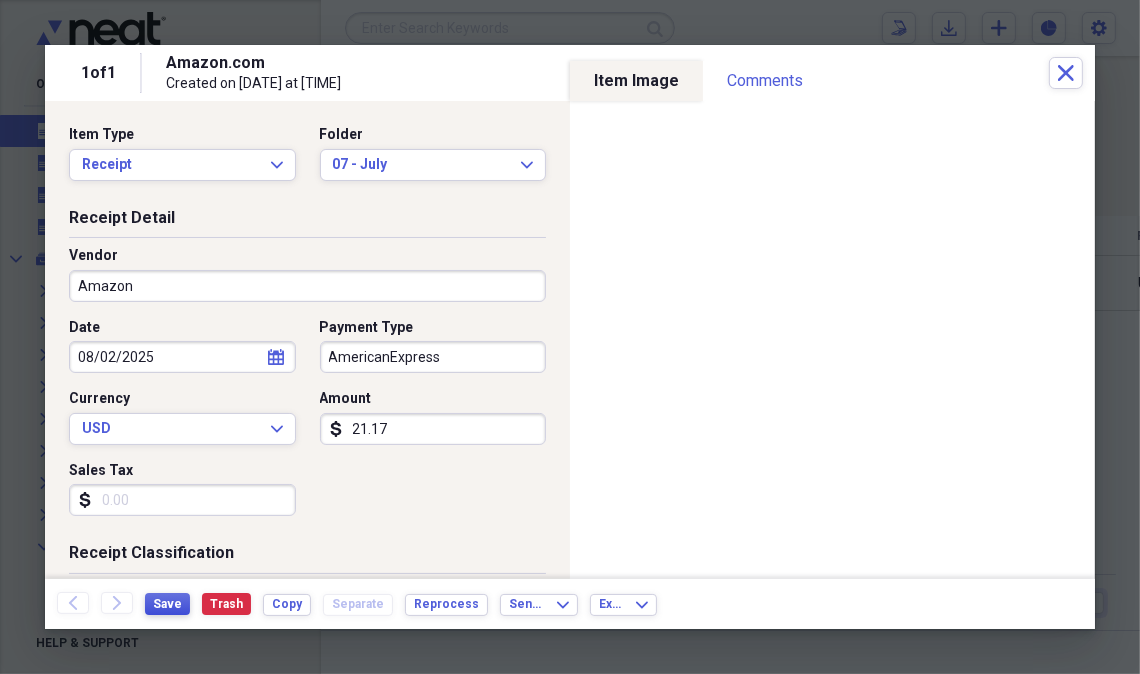 click on "Save" at bounding box center (167, 604) 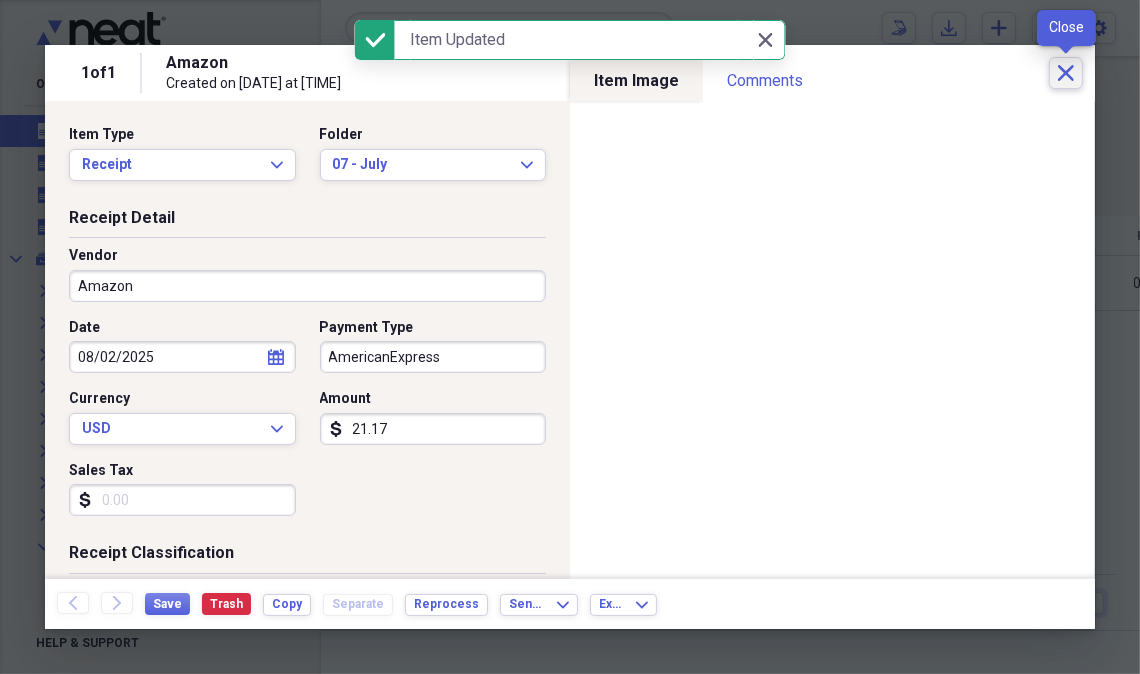 click 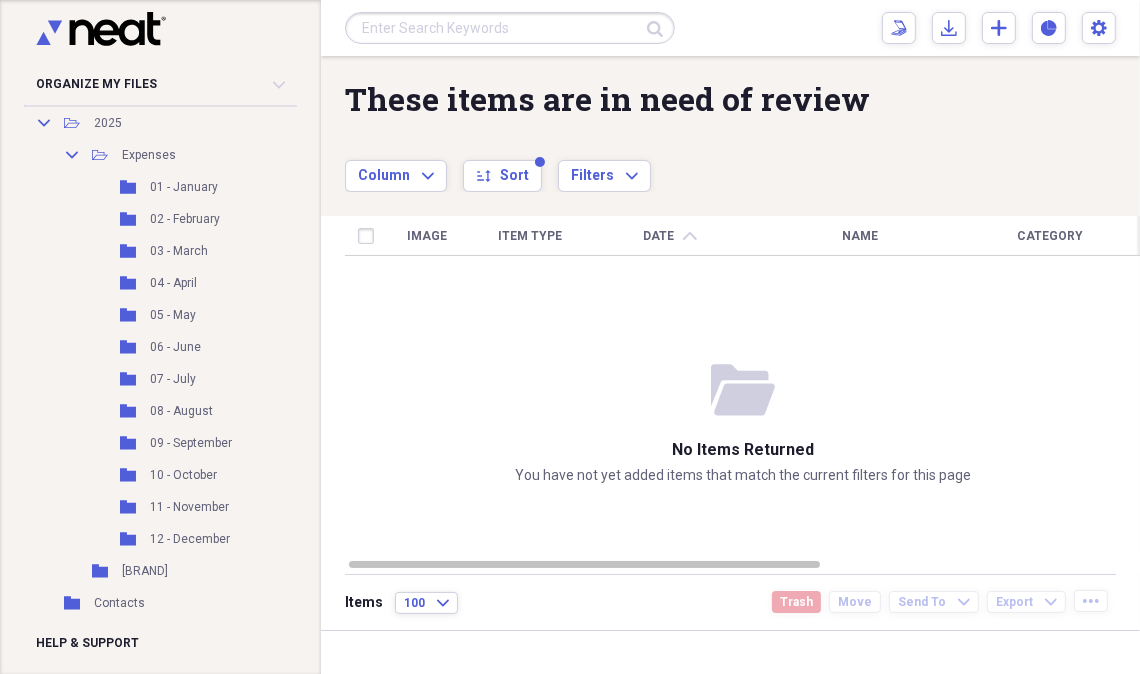 scroll, scrollTop: 445, scrollLeft: 0, axis: vertical 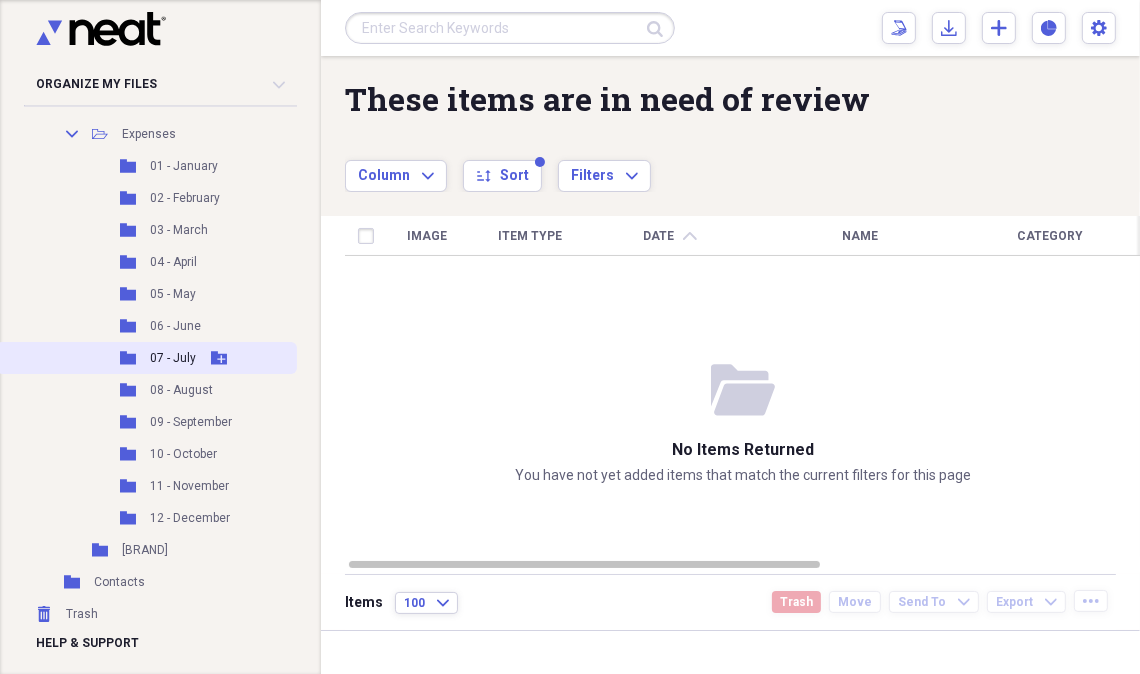 click on "07 - July" at bounding box center [173, 358] 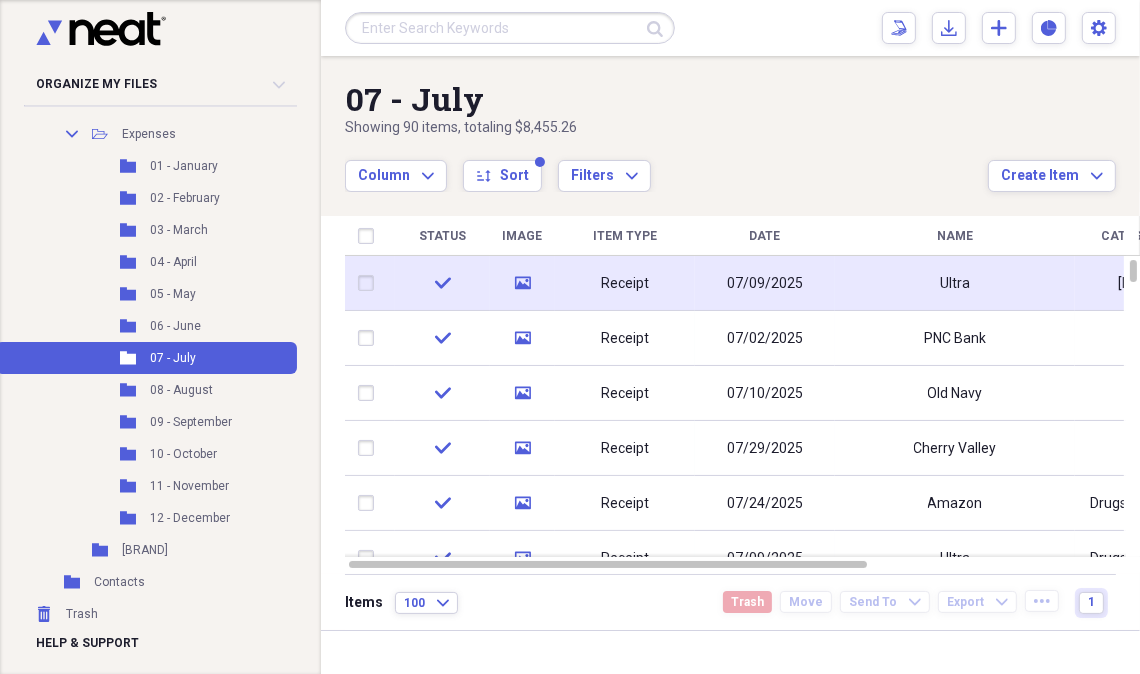 click on "Receipt" at bounding box center [625, 283] 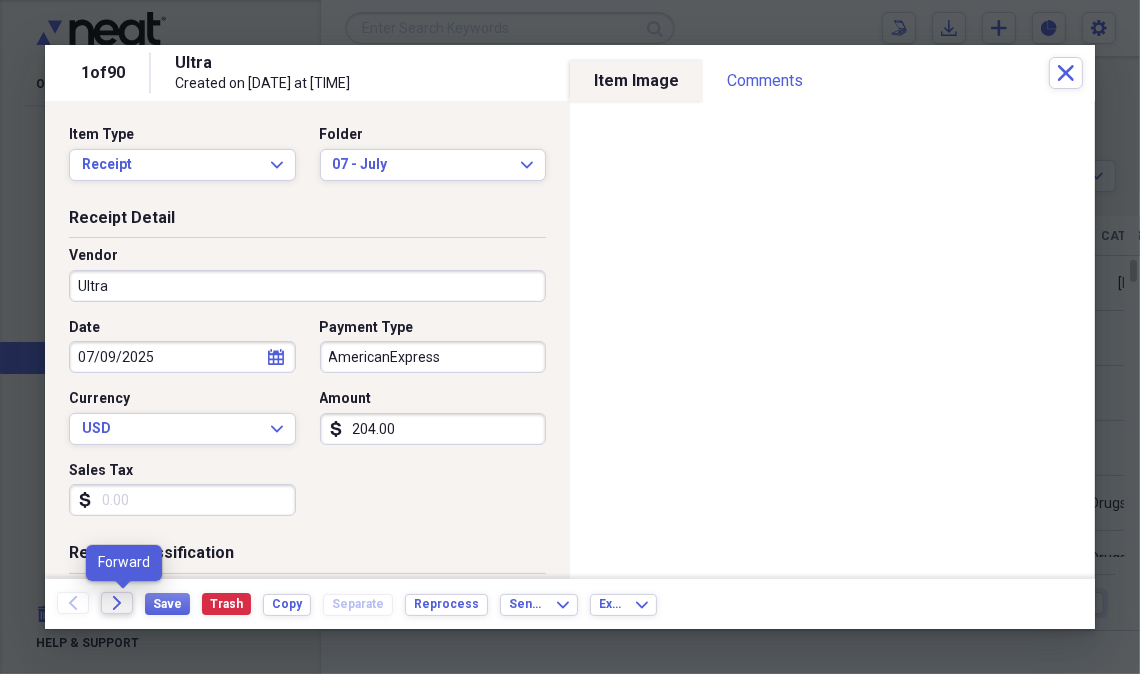 click on "Forward" 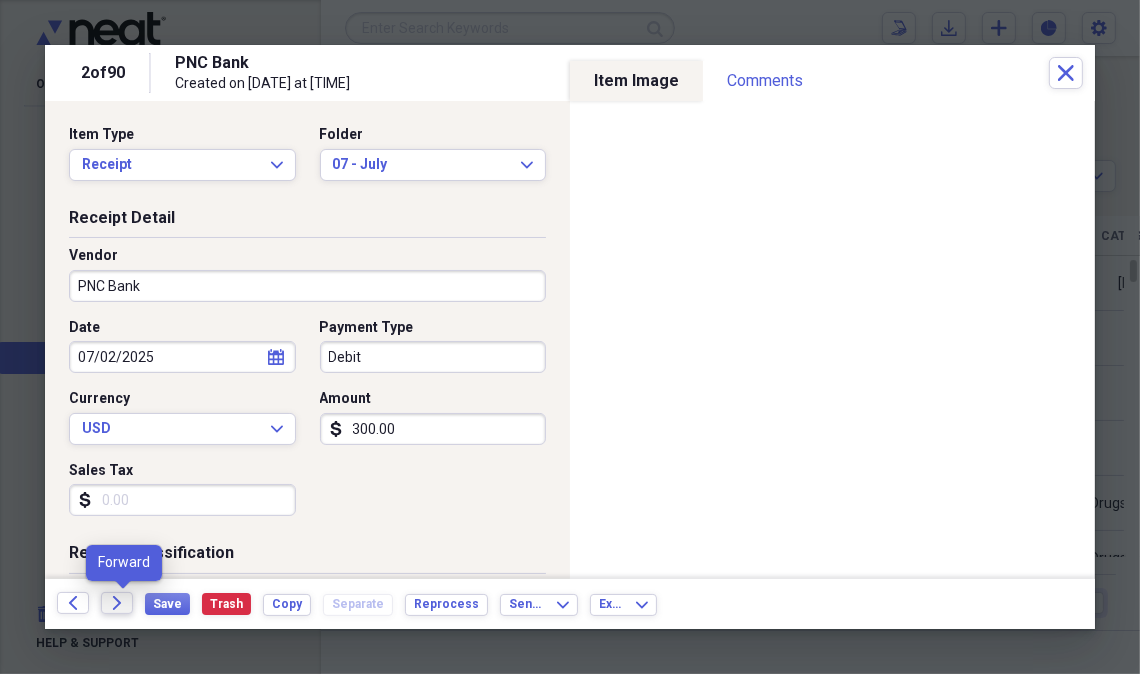click on "Forward" 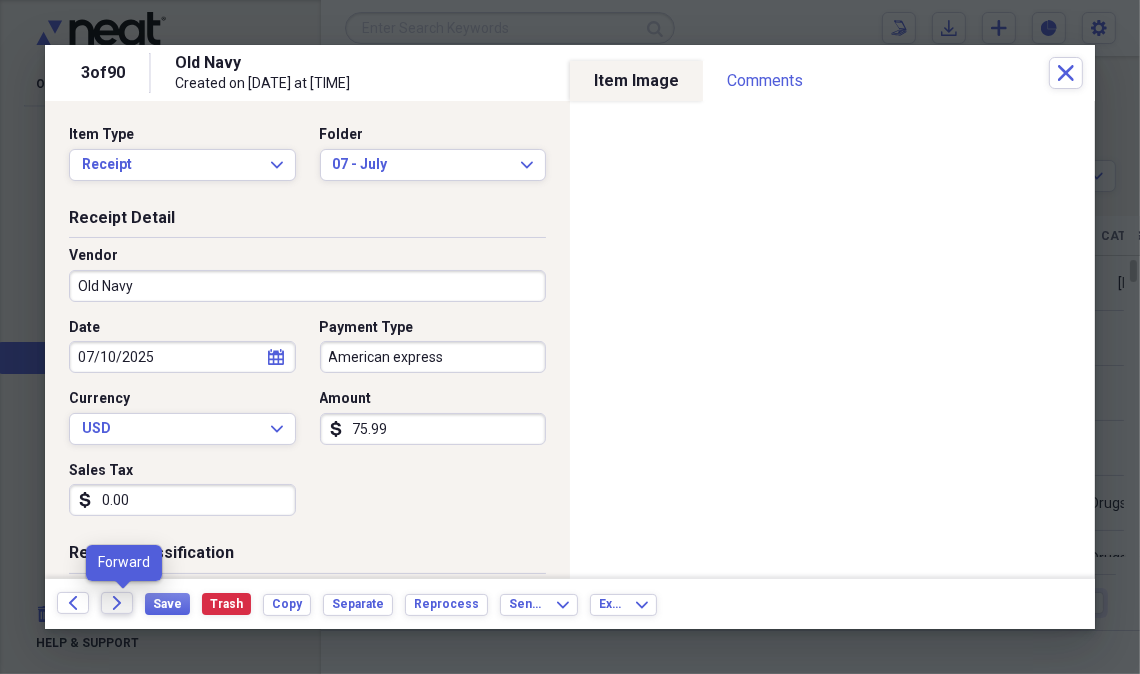 click on "Forward" 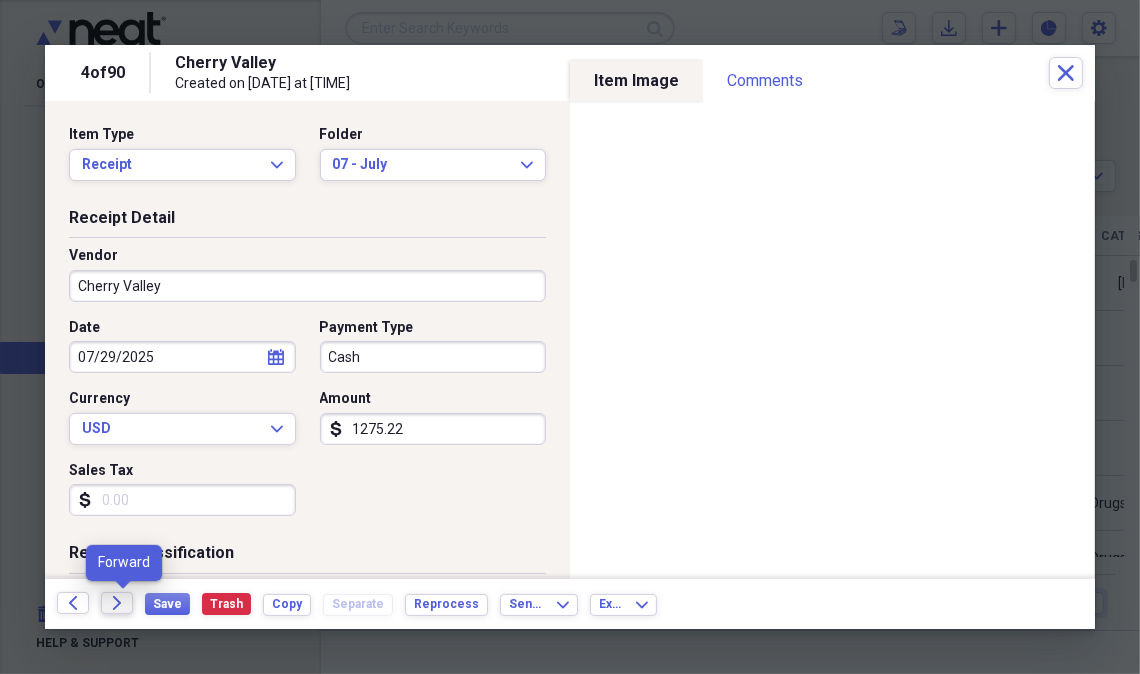 click on "Forward" 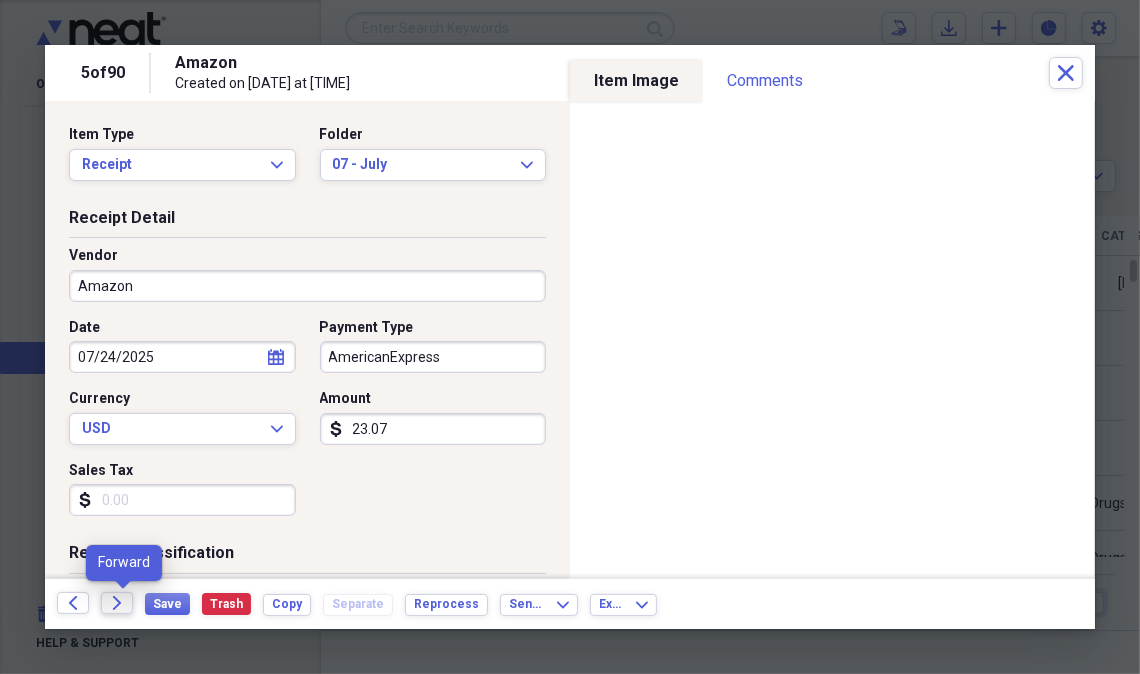 click on "Forward" 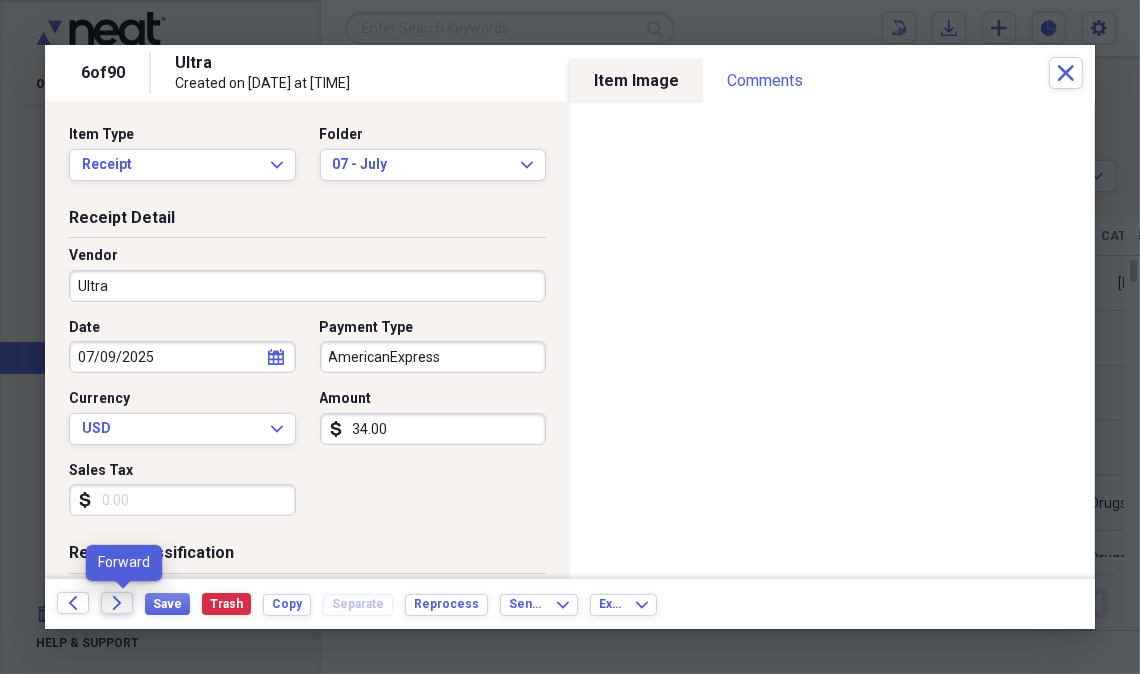 click on "Forward" 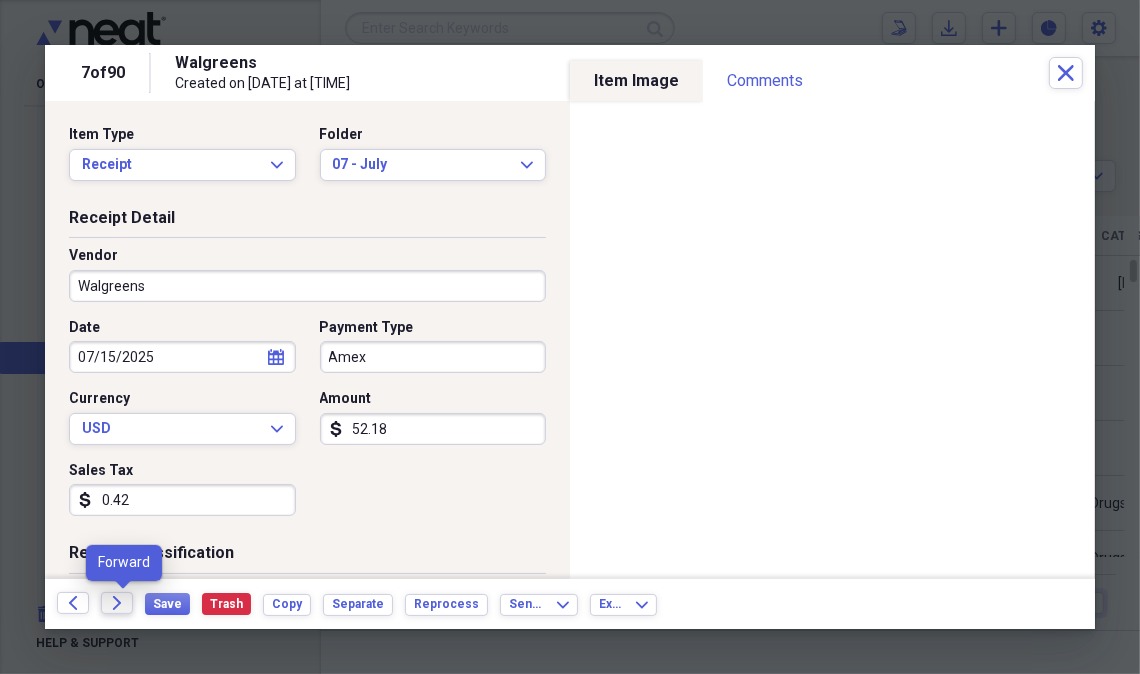 click on "Forward" 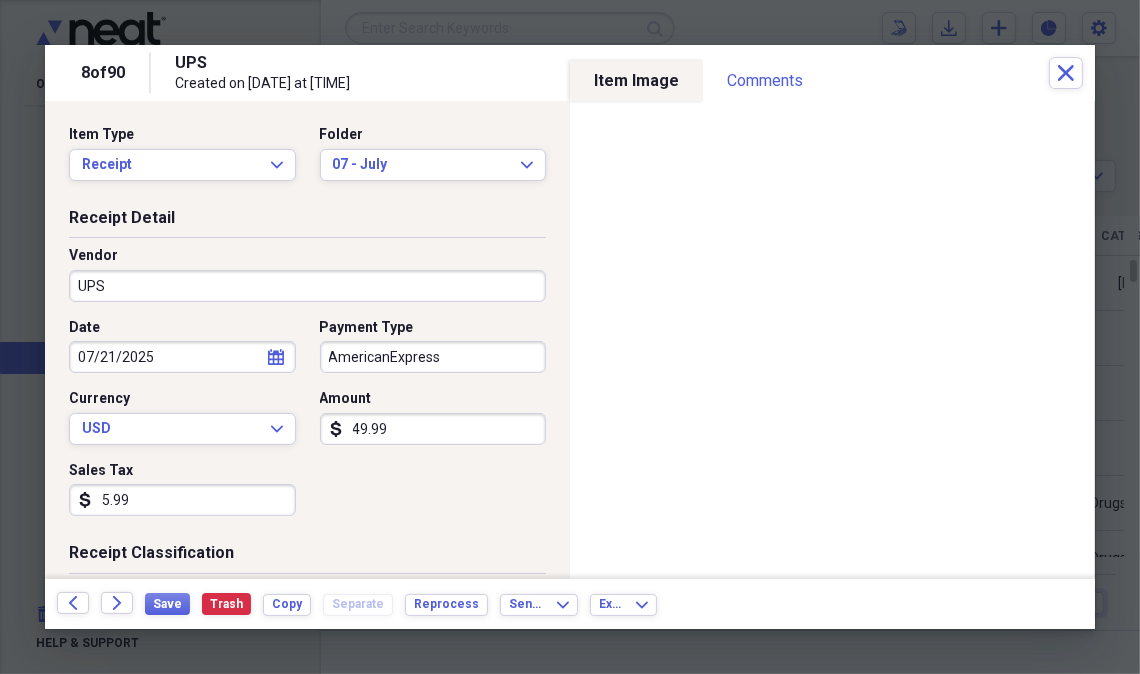 drag, startPoint x: 99, startPoint y: 591, endPoint x: 99, endPoint y: 567, distance: 24 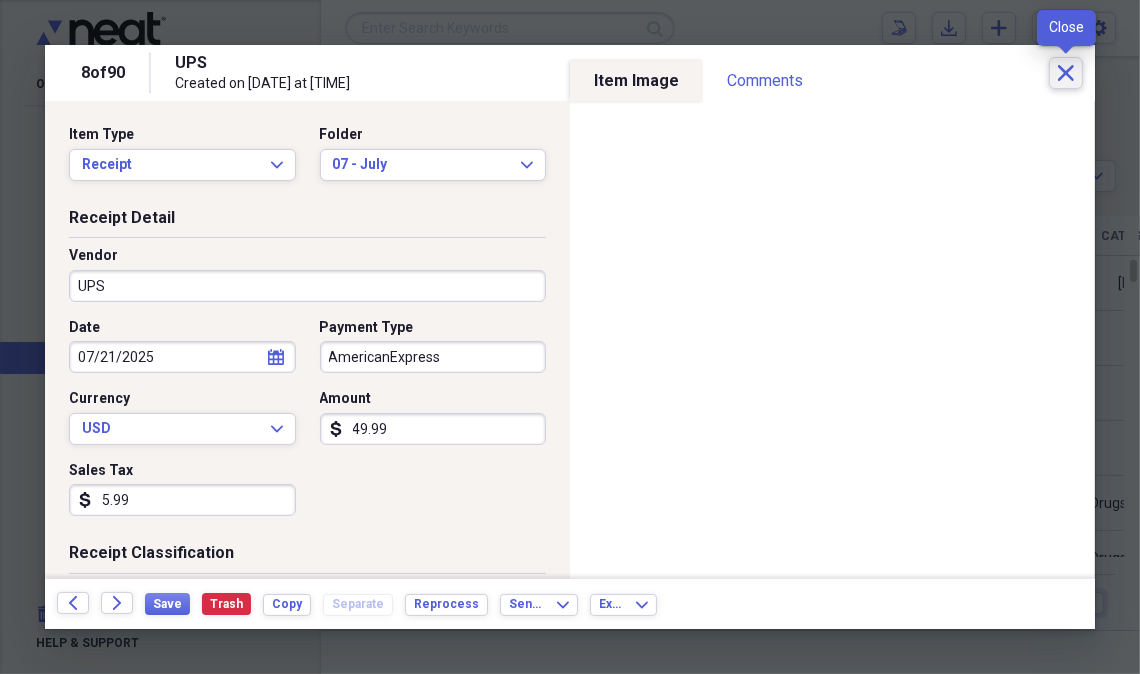 click 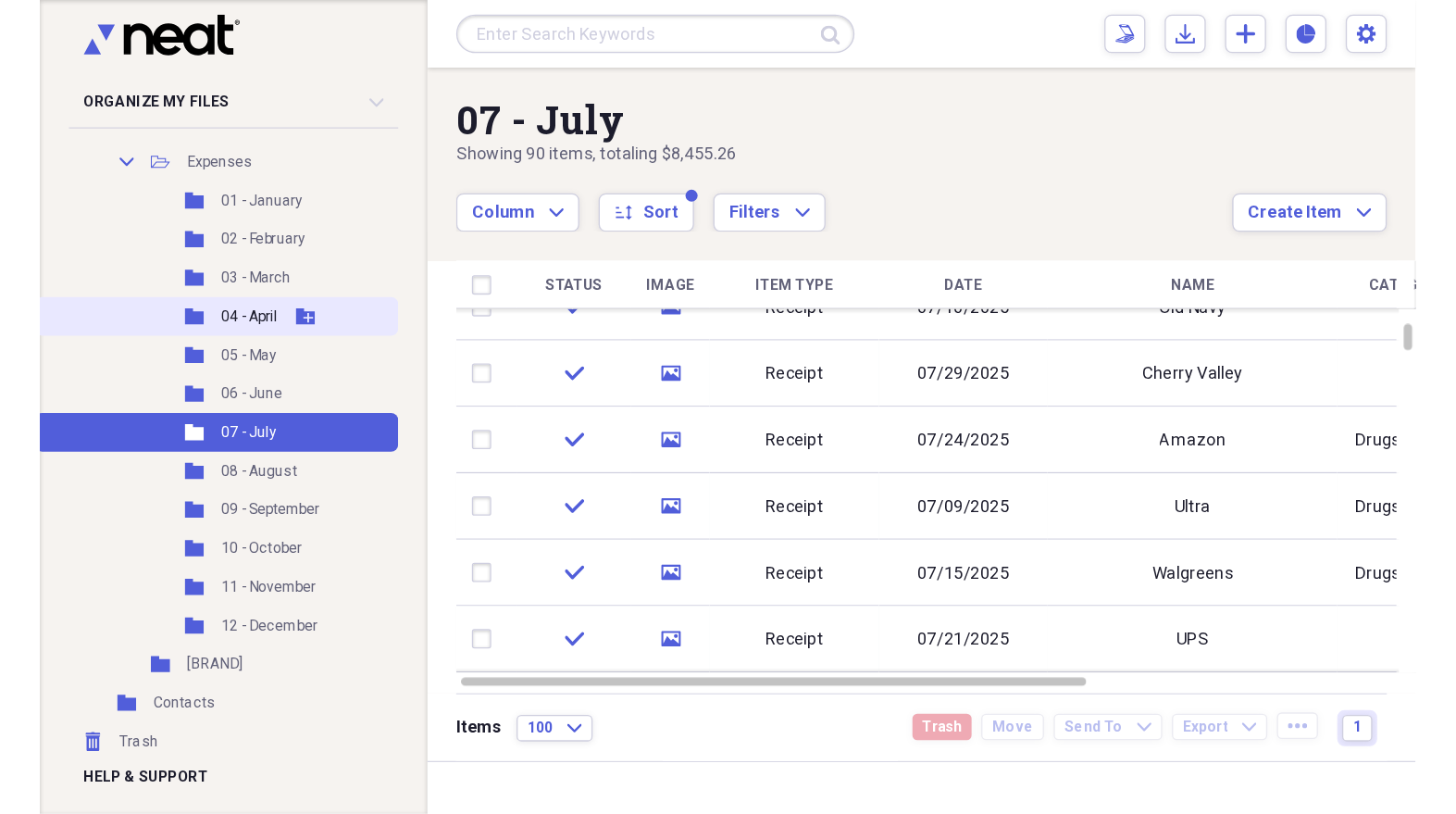 scroll, scrollTop: 0, scrollLeft: 0, axis: both 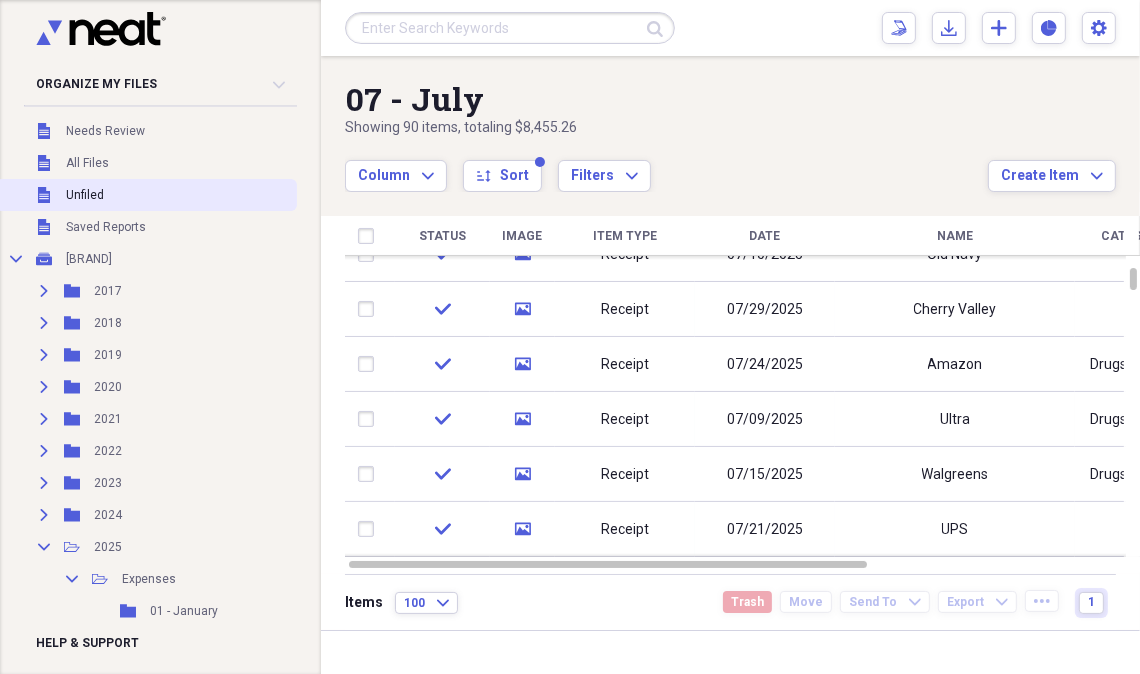 click on "Unfiled" at bounding box center (85, 195) 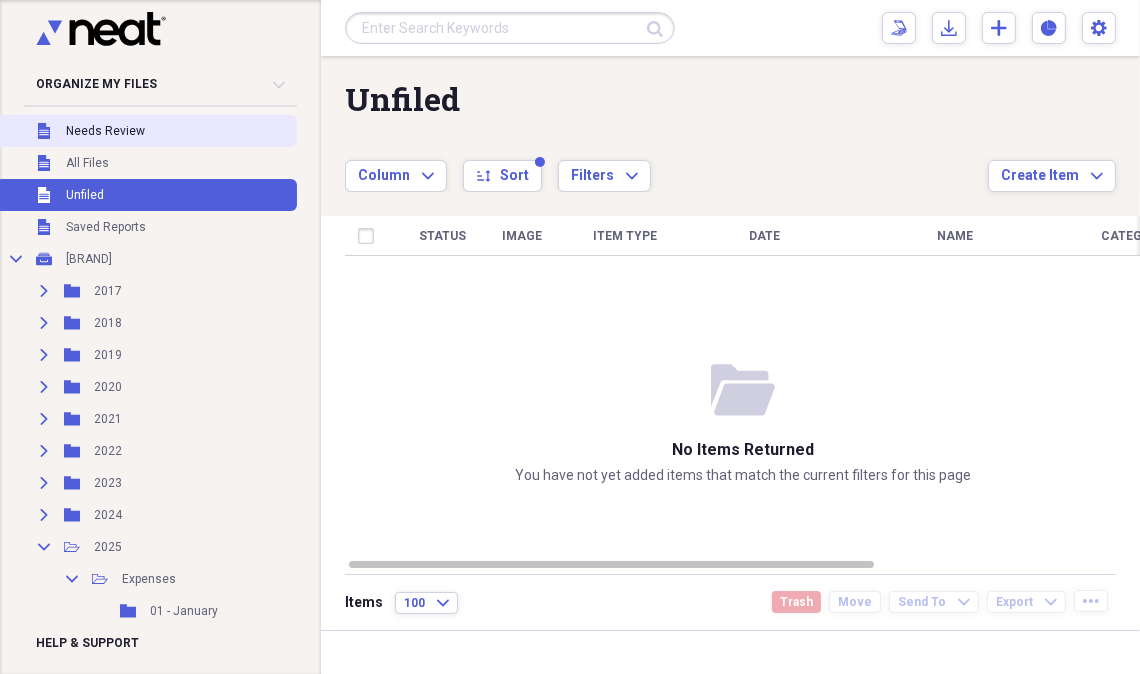 click on "Needs Review" at bounding box center (105, 131) 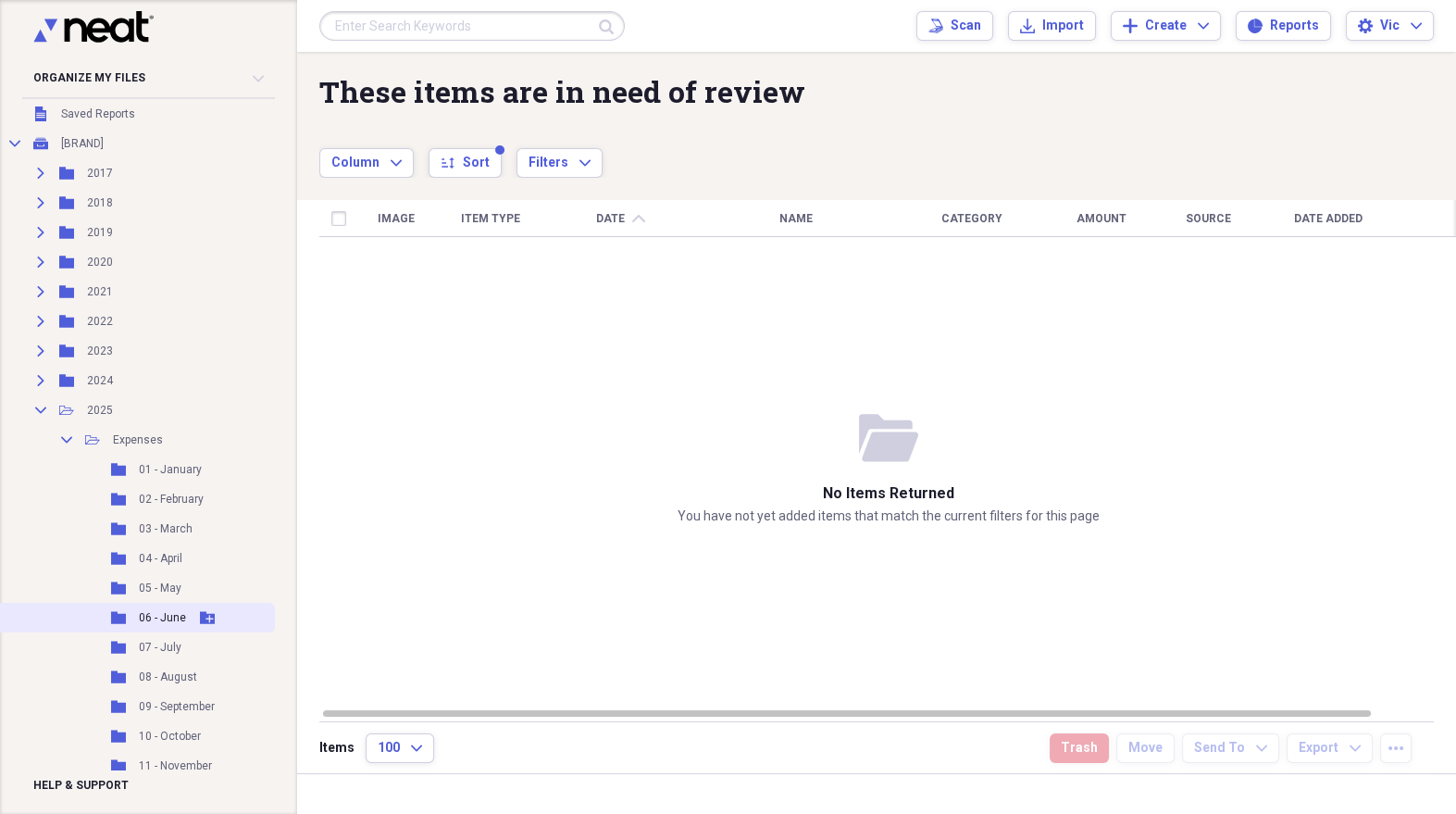 scroll, scrollTop: 99, scrollLeft: 0, axis: vertical 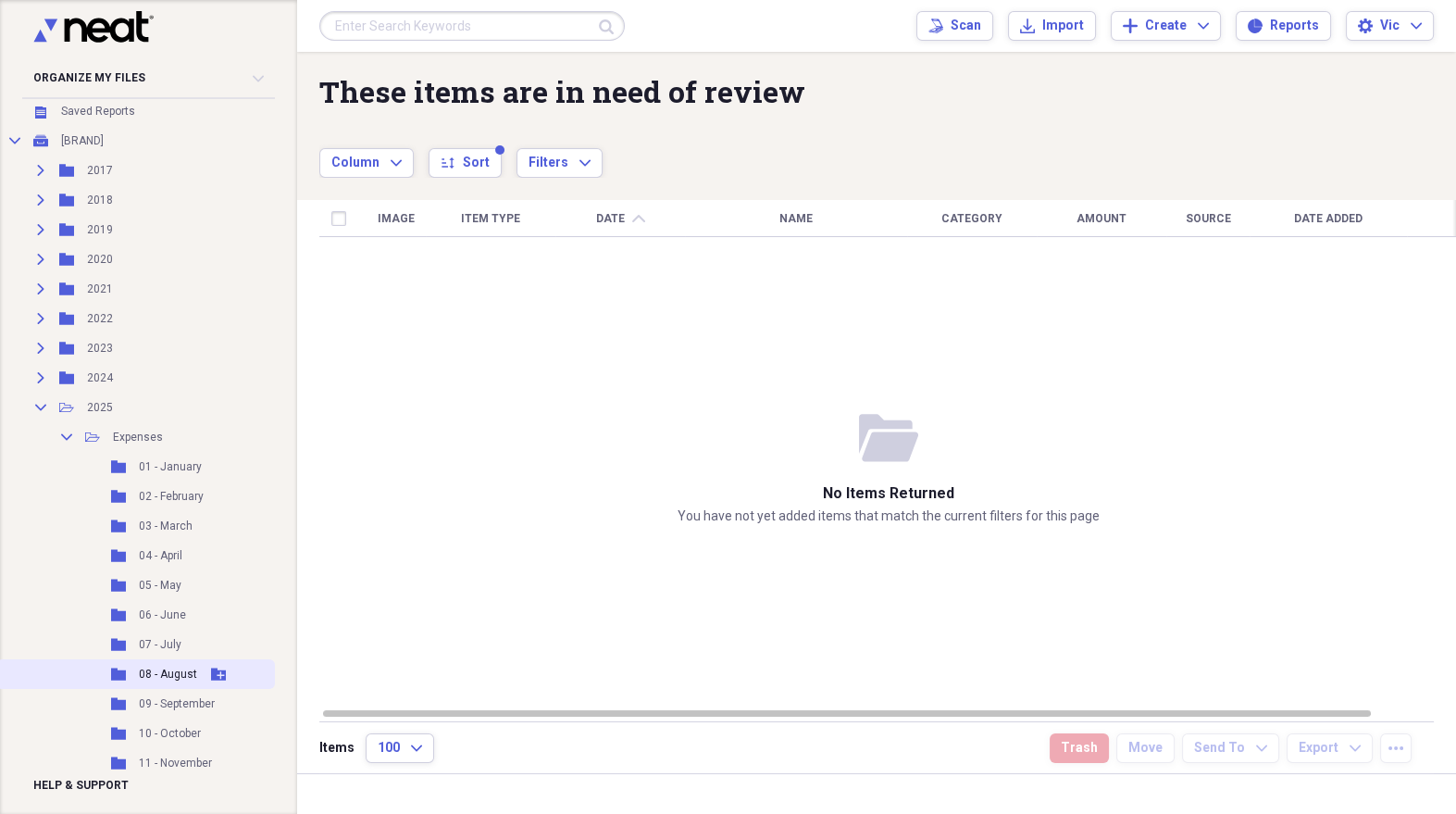click on "08 - August" at bounding box center [168, 674] 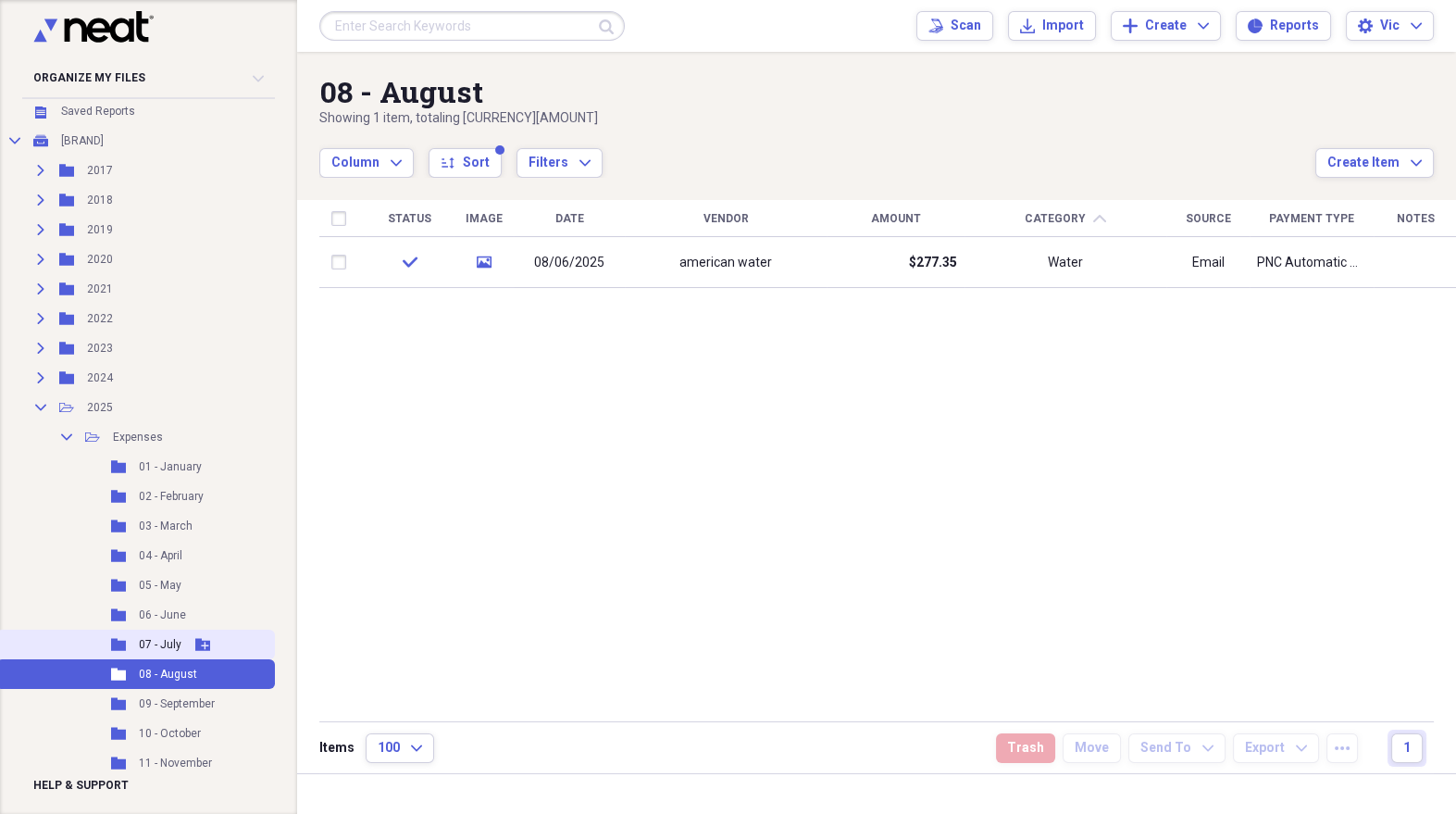 click on "07 - July" at bounding box center (160, 645) 